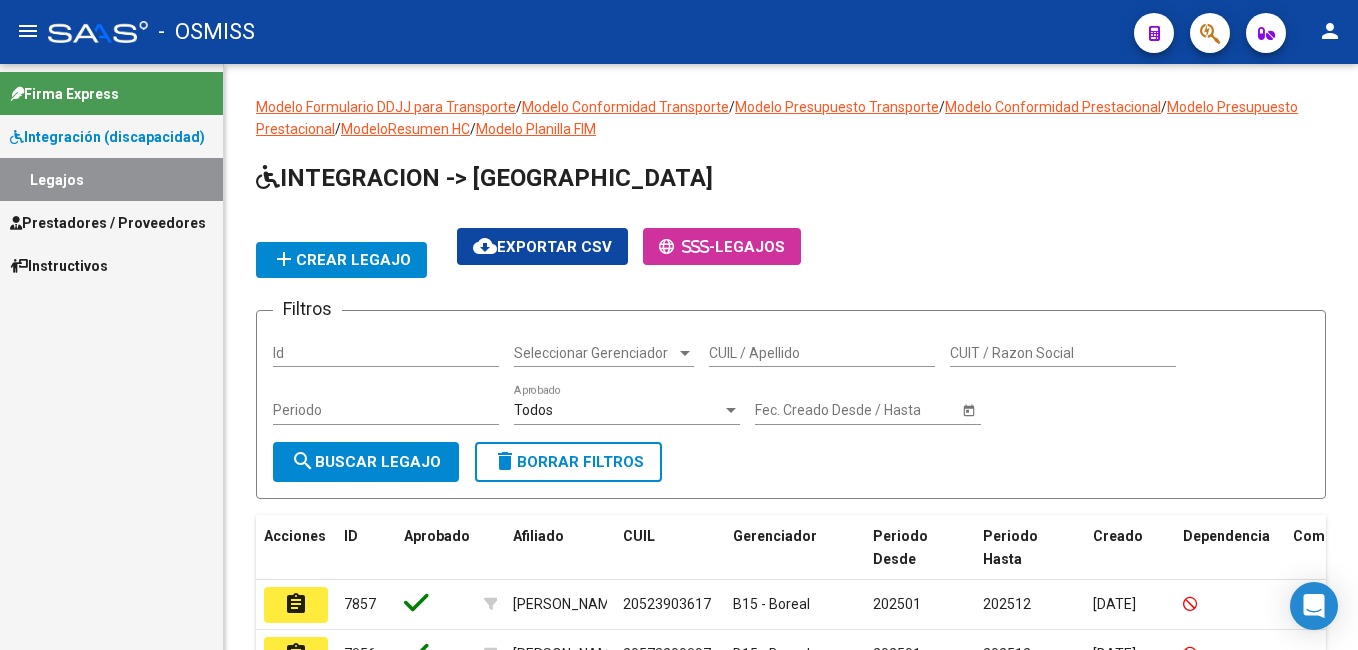 scroll, scrollTop: 0, scrollLeft: 0, axis: both 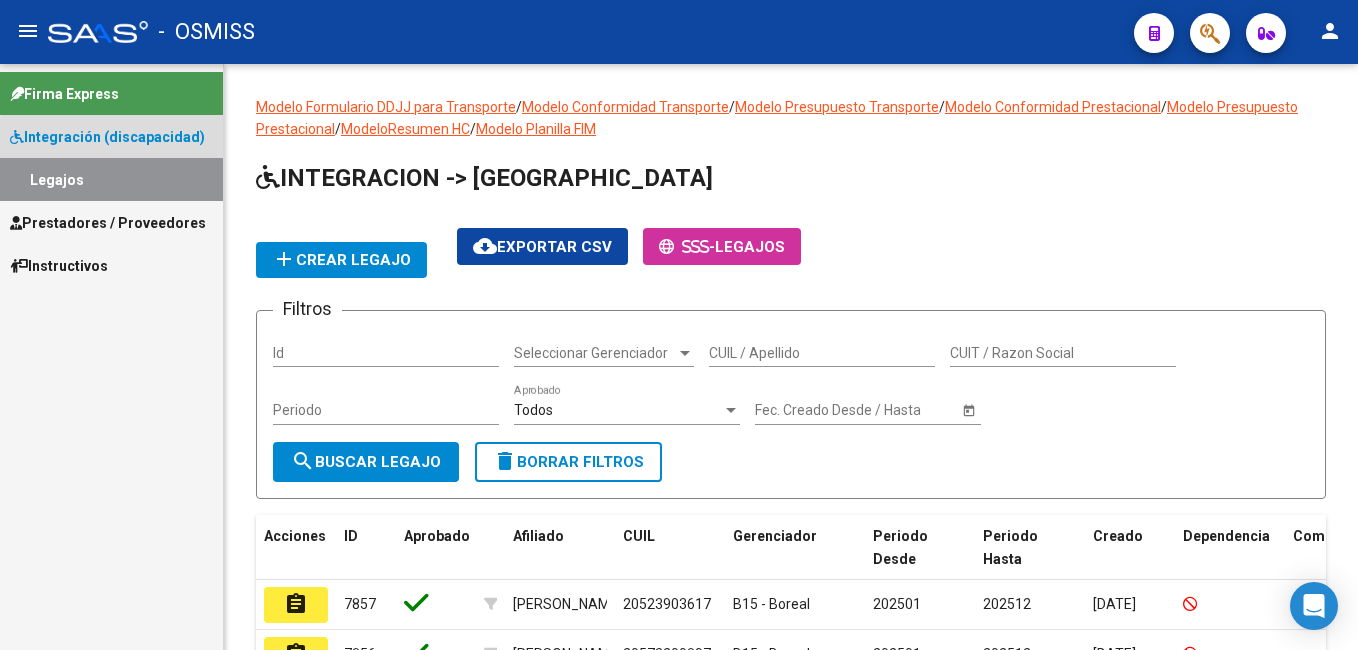 click on "Legajos" at bounding box center [111, 179] 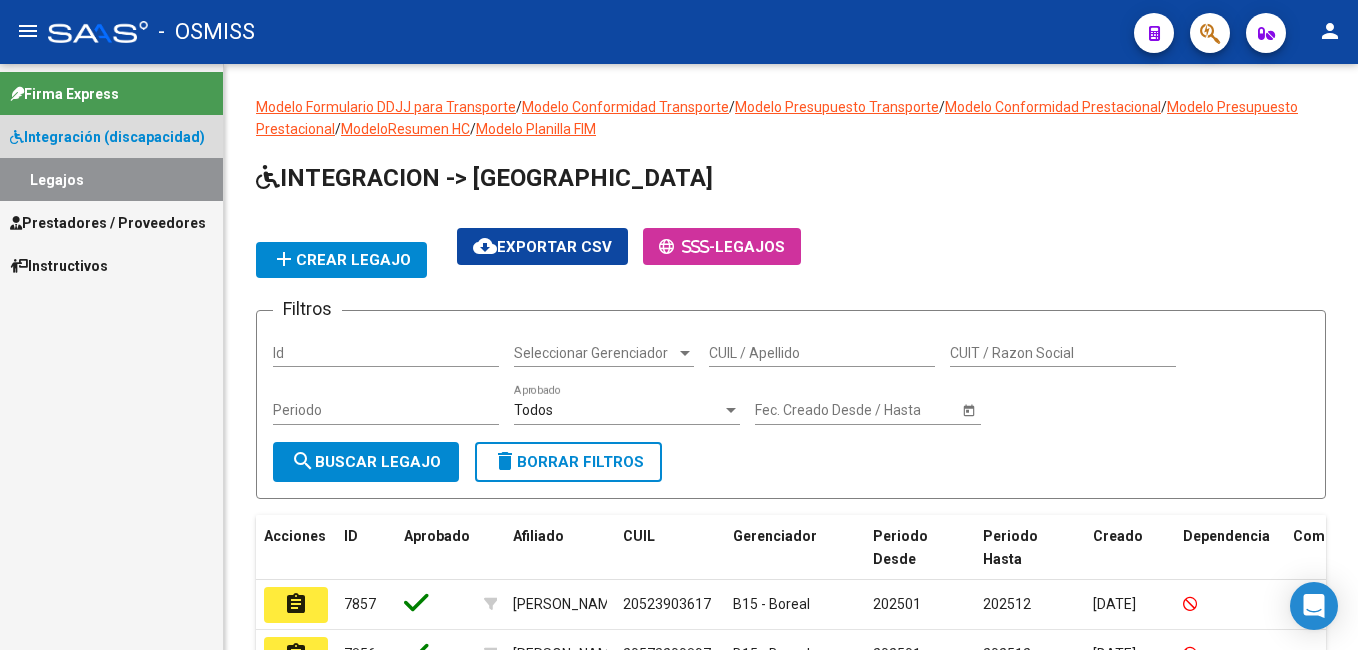 click on "Legajos" at bounding box center [111, 179] 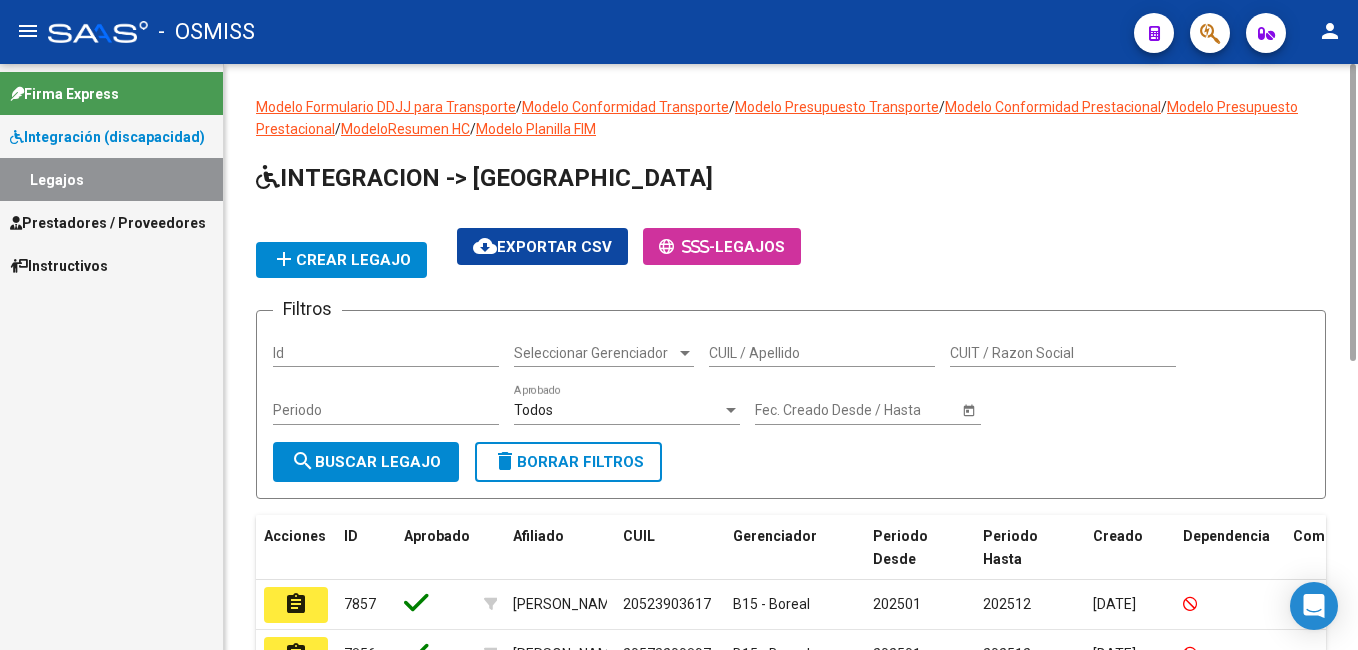 drag, startPoint x: 128, startPoint y: 180, endPoint x: 824, endPoint y: 357, distance: 718.1539 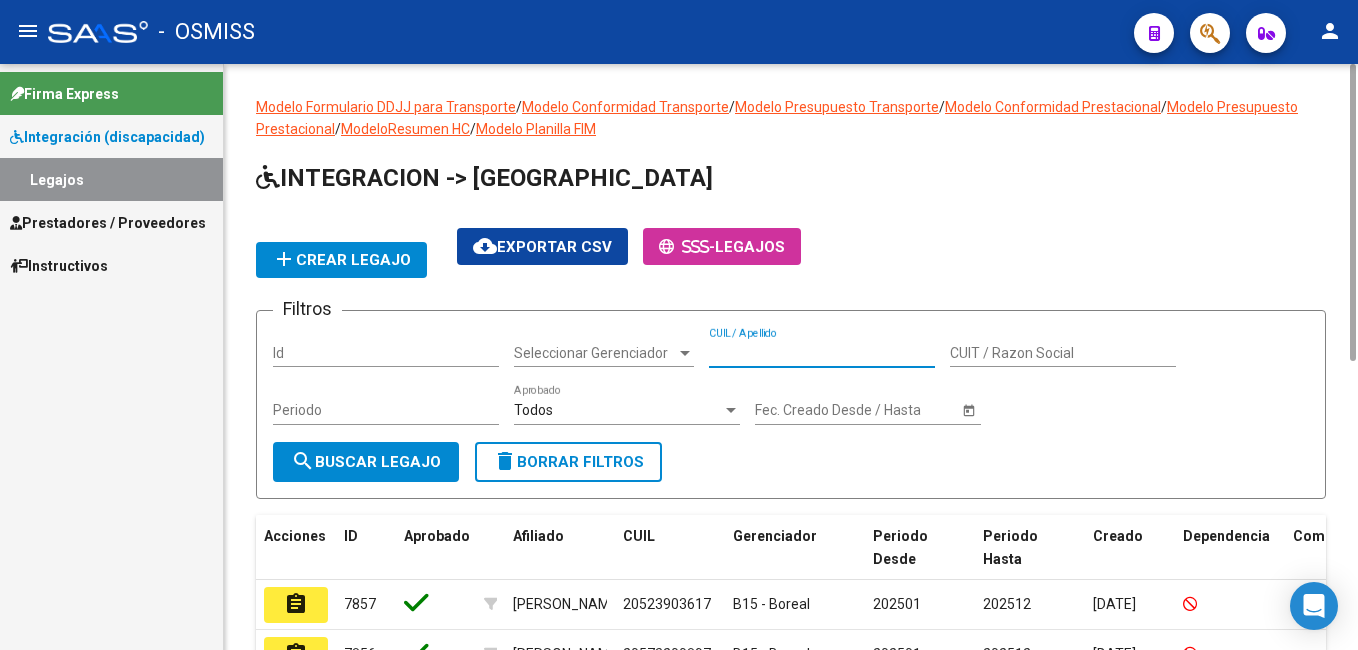 click on "CUIL / Apellido" at bounding box center (822, 353) 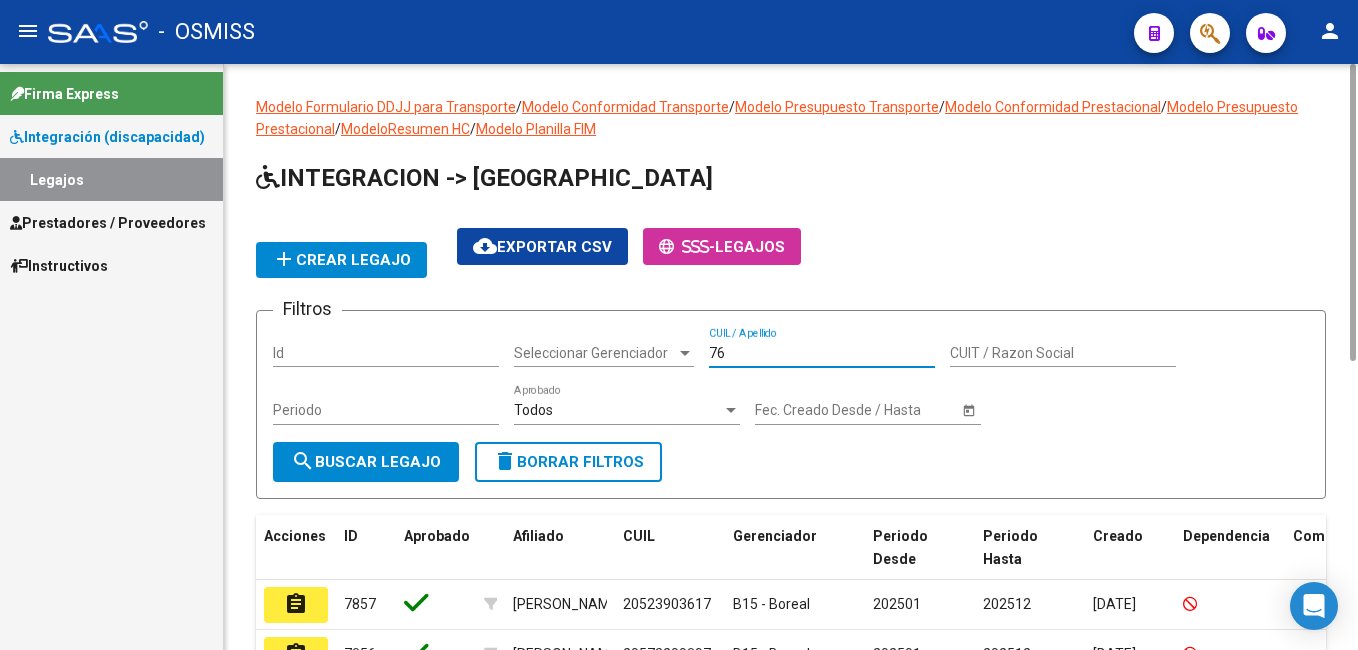 type on "7" 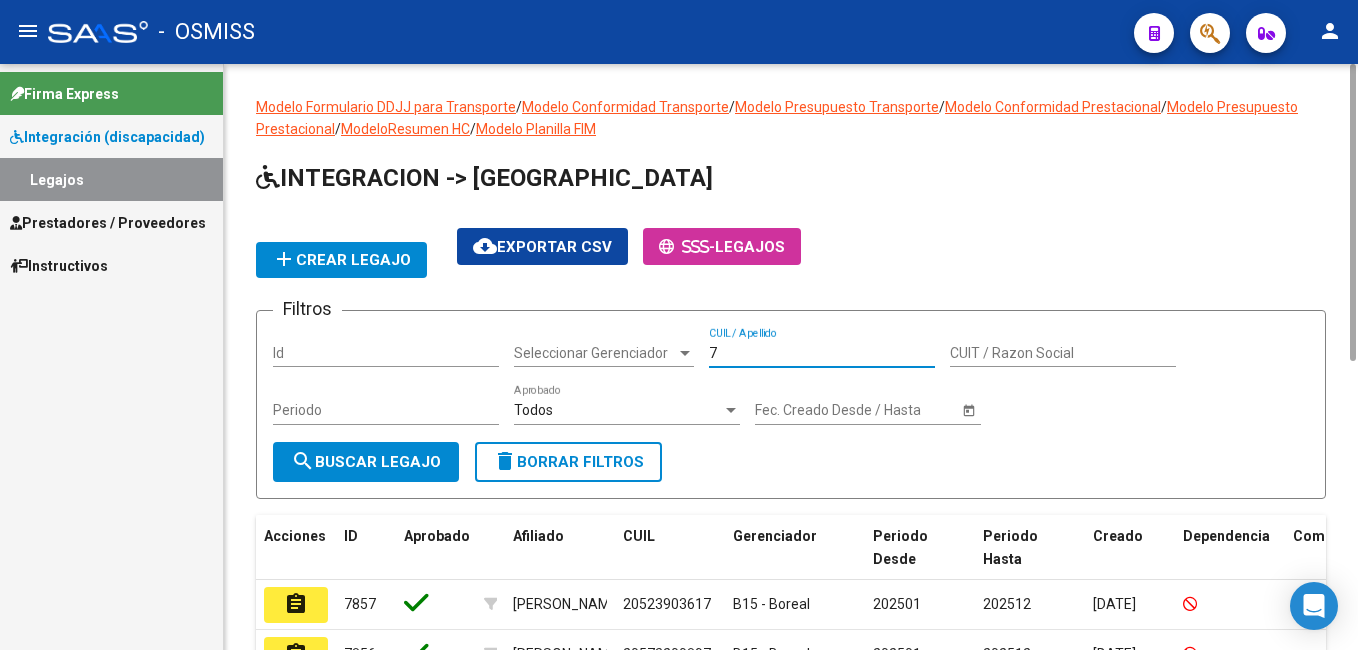 type 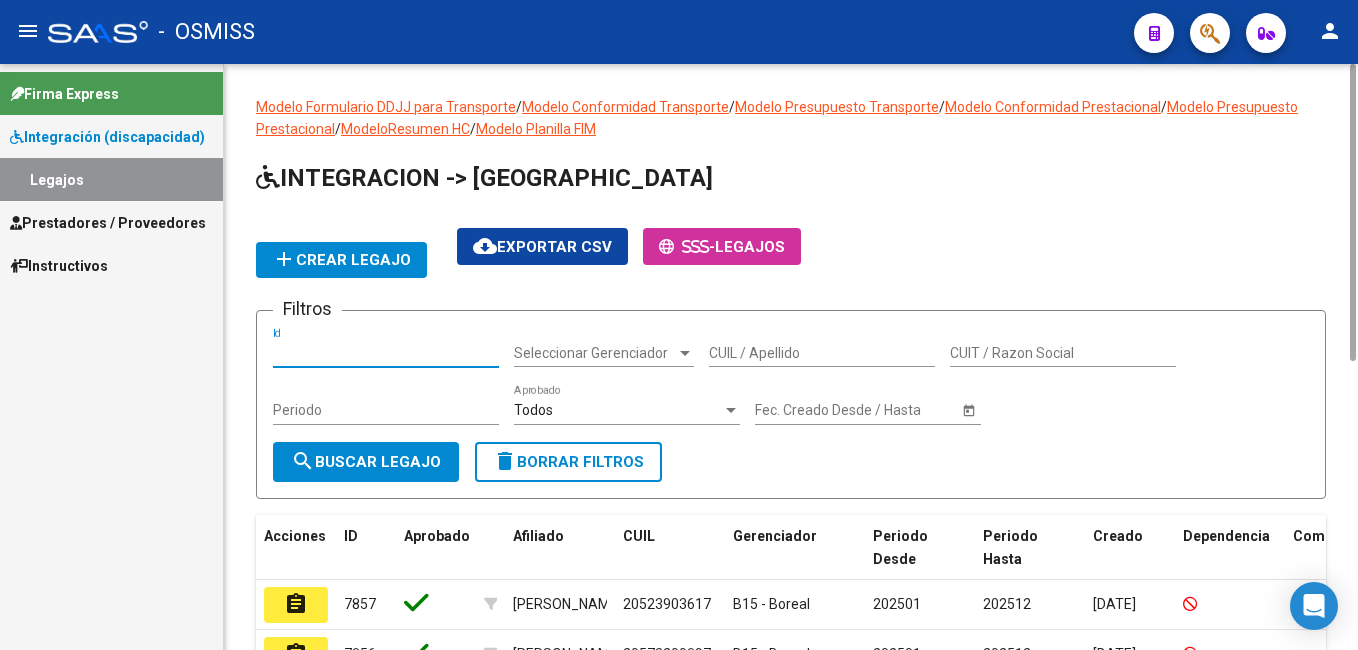 click on "Id" at bounding box center [386, 353] 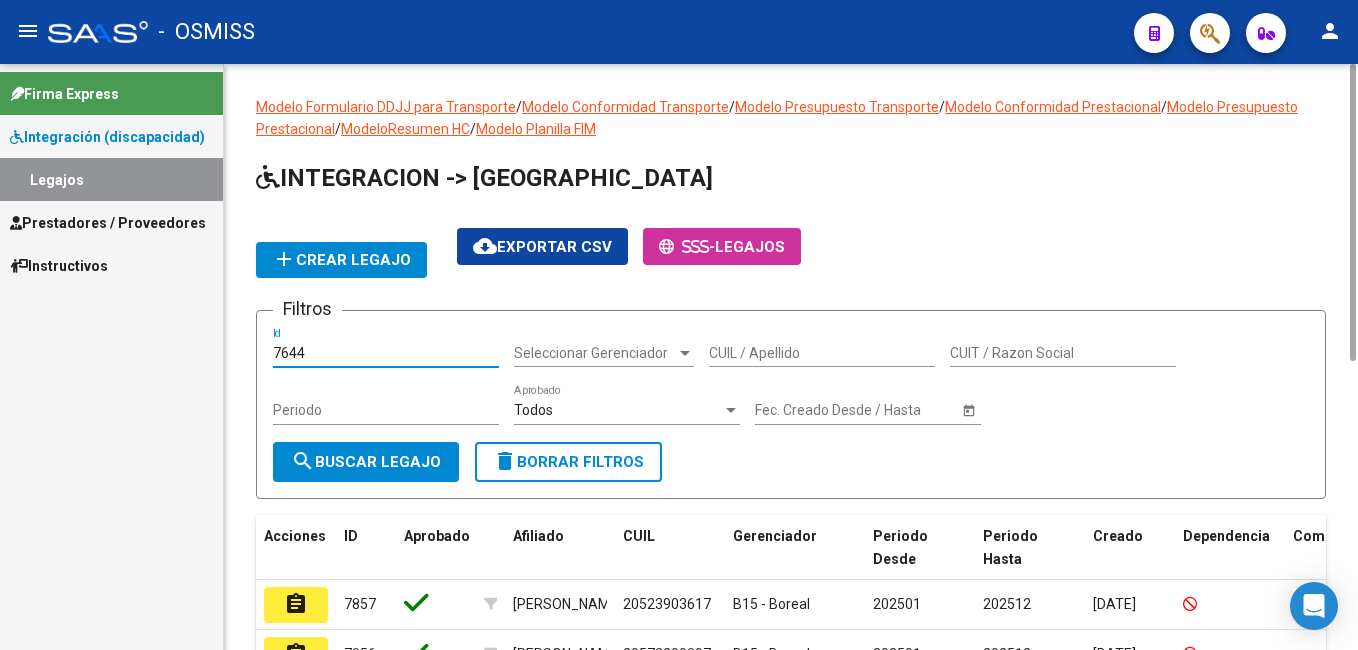 type on "7644" 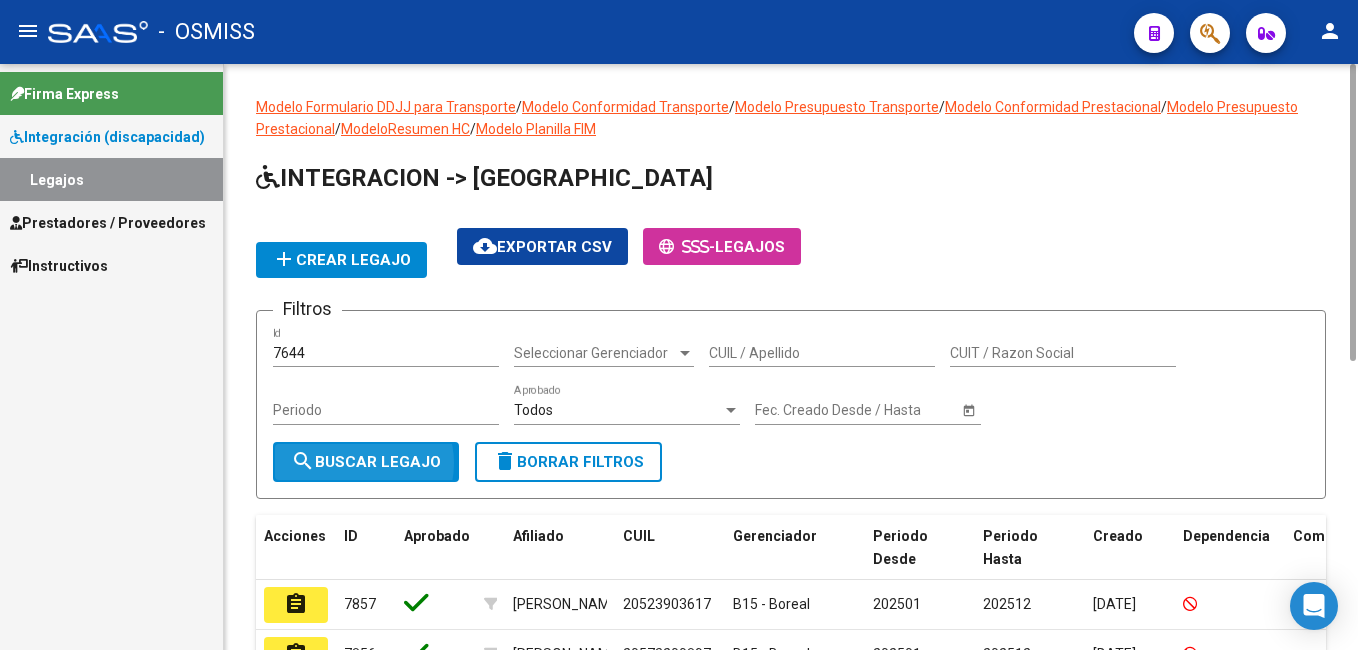 click on "search  Buscar Legajo" 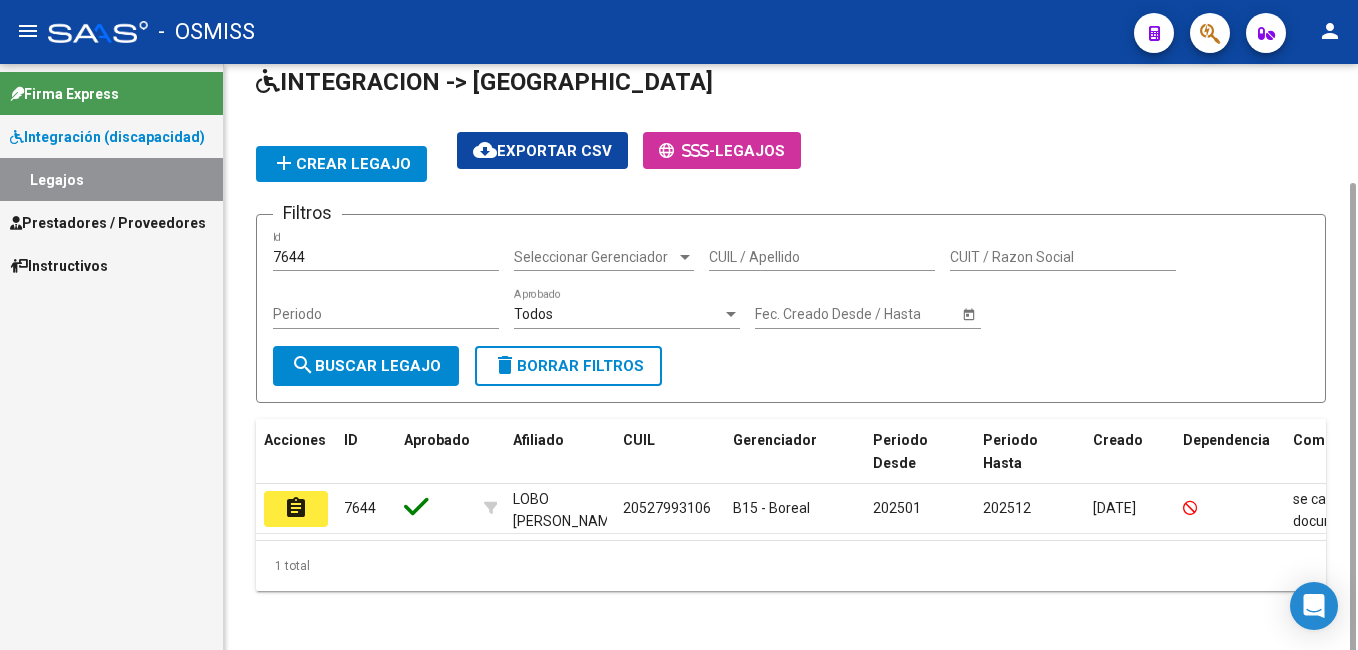 scroll, scrollTop: 117, scrollLeft: 0, axis: vertical 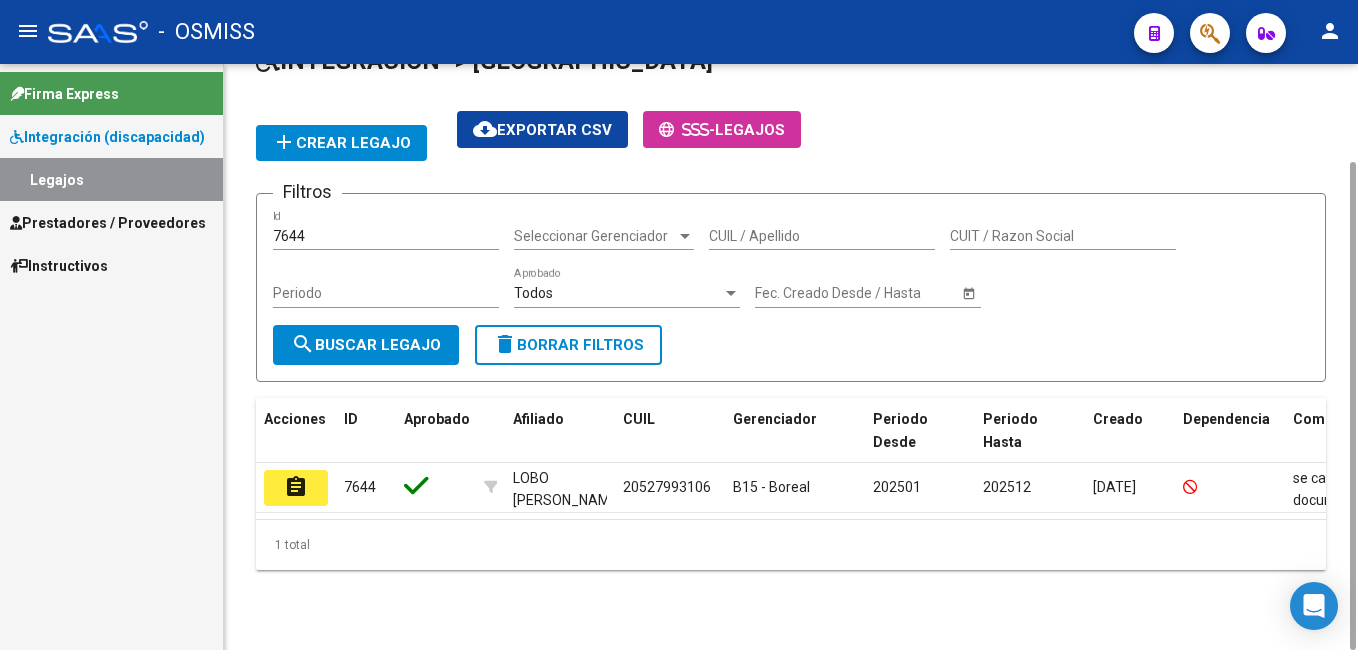 drag, startPoint x: 1347, startPoint y: 251, endPoint x: 1361, endPoint y: 316, distance: 66.4906 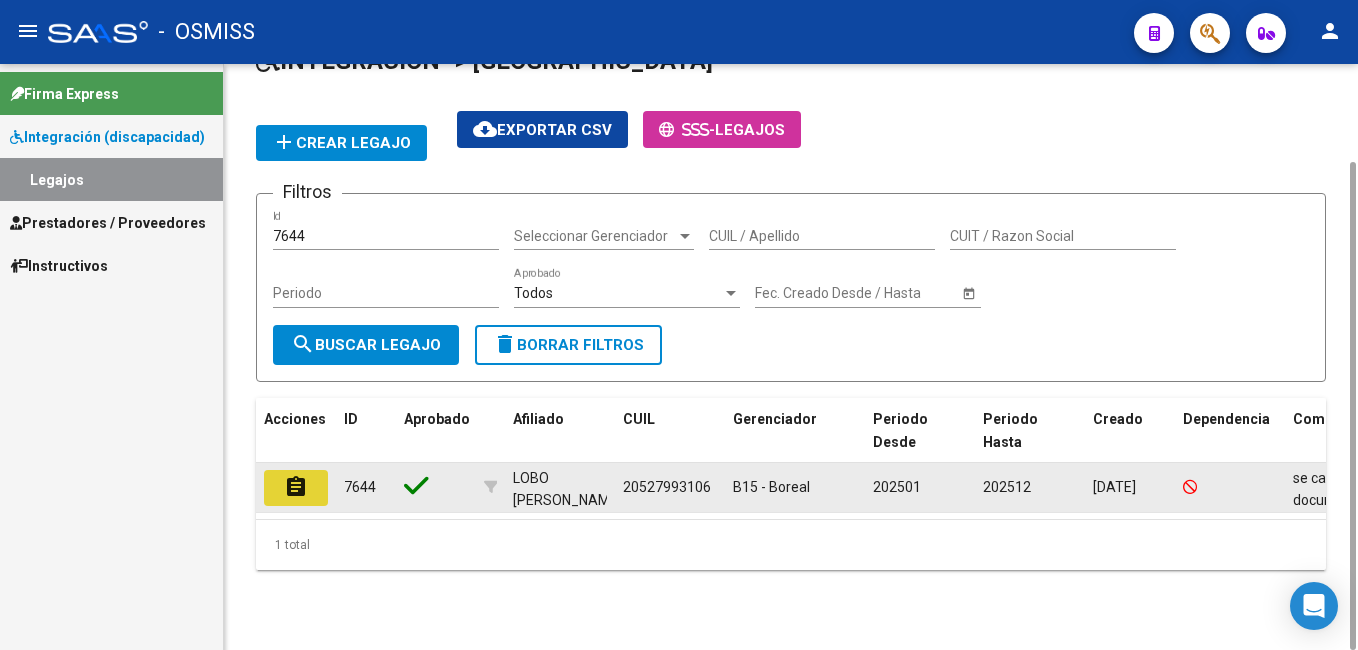 click on "assignment" 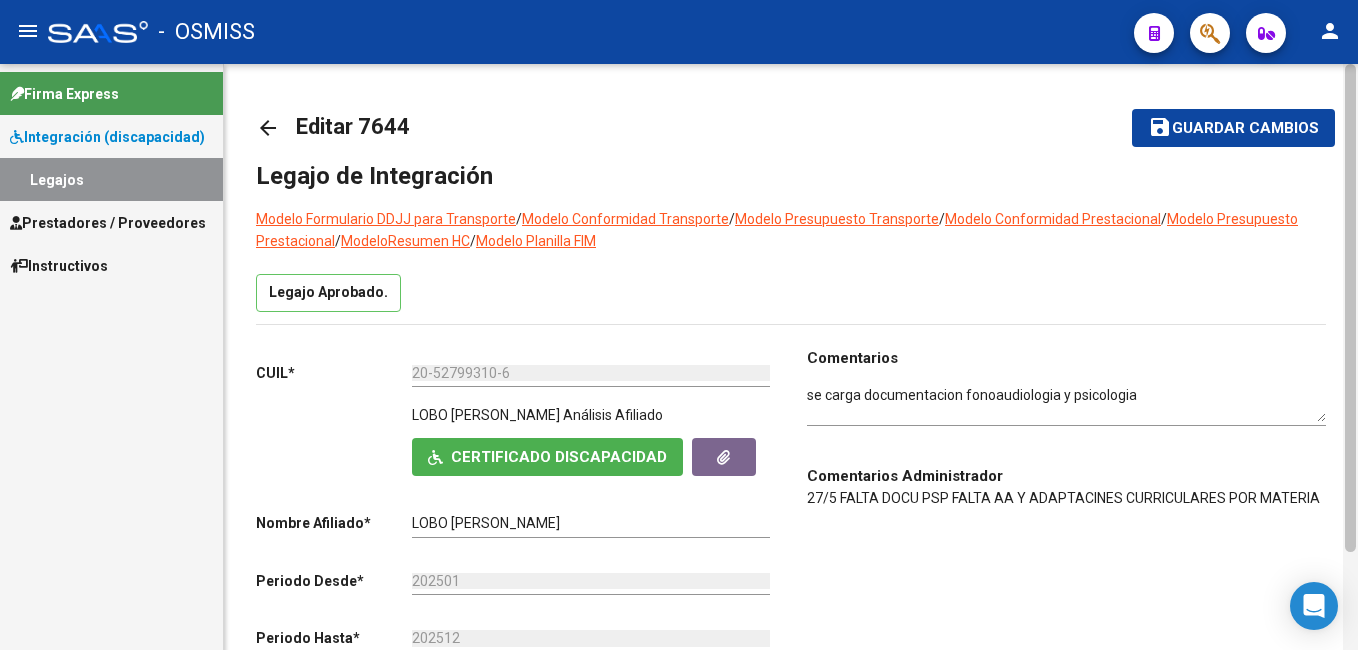 scroll, scrollTop: 586, scrollLeft: 0, axis: vertical 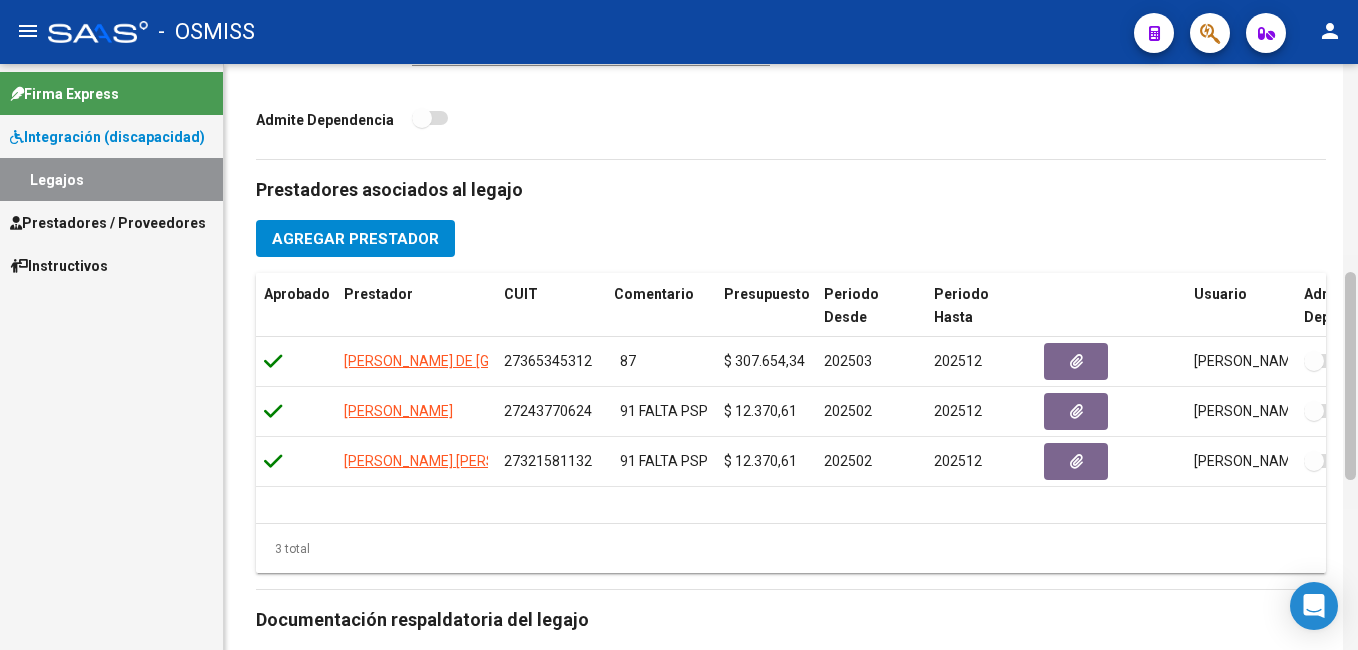 click 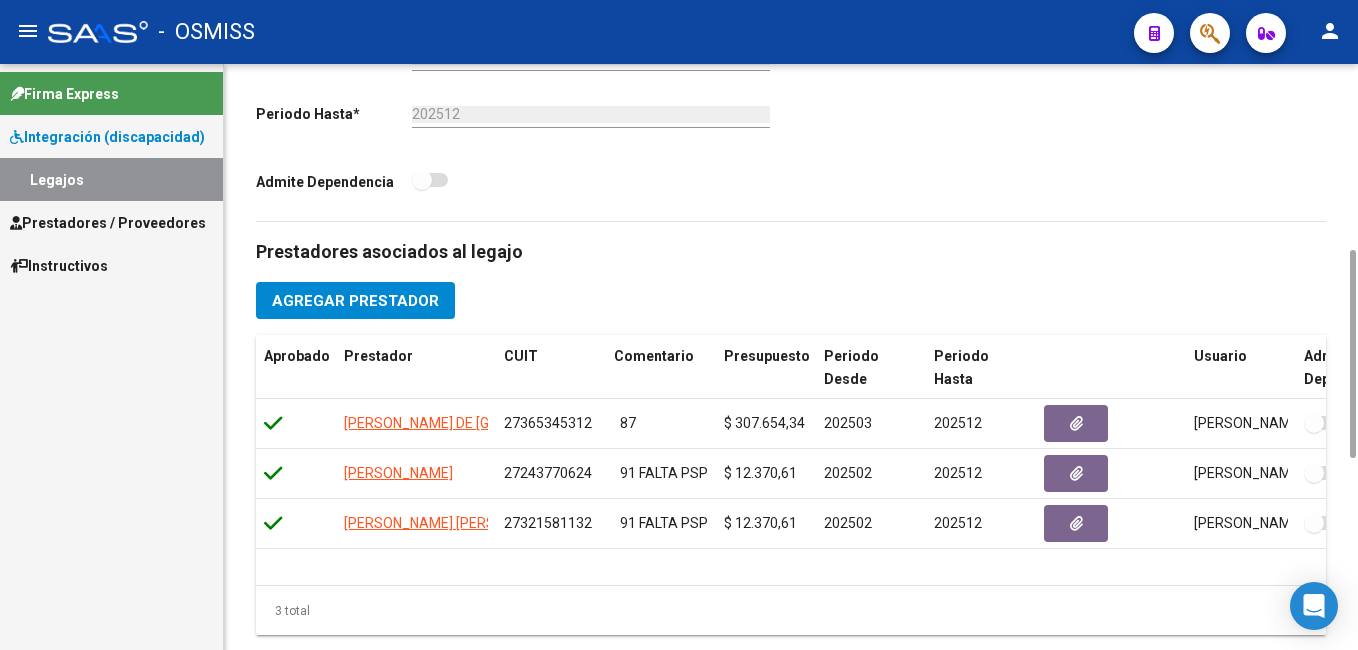 scroll, scrollTop: 538, scrollLeft: 0, axis: vertical 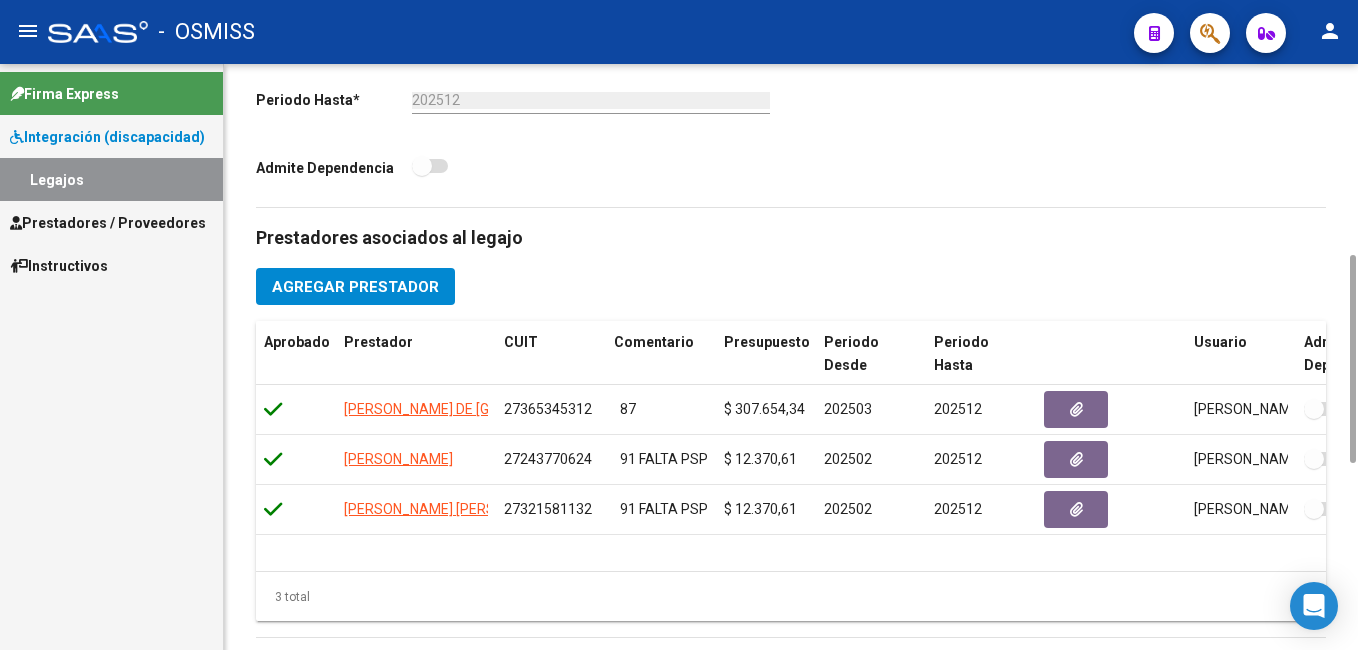 drag, startPoint x: 1352, startPoint y: 305, endPoint x: 1361, endPoint y: 288, distance: 19.235384 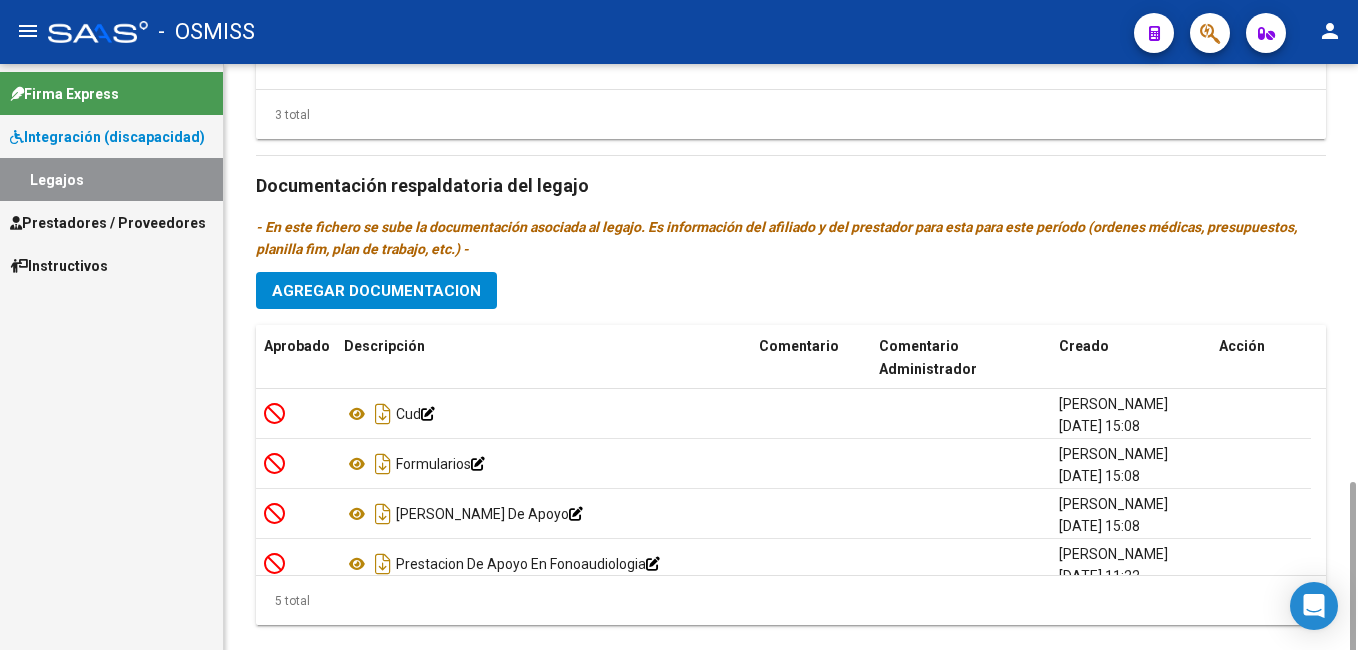 scroll, scrollTop: 1060, scrollLeft: 0, axis: vertical 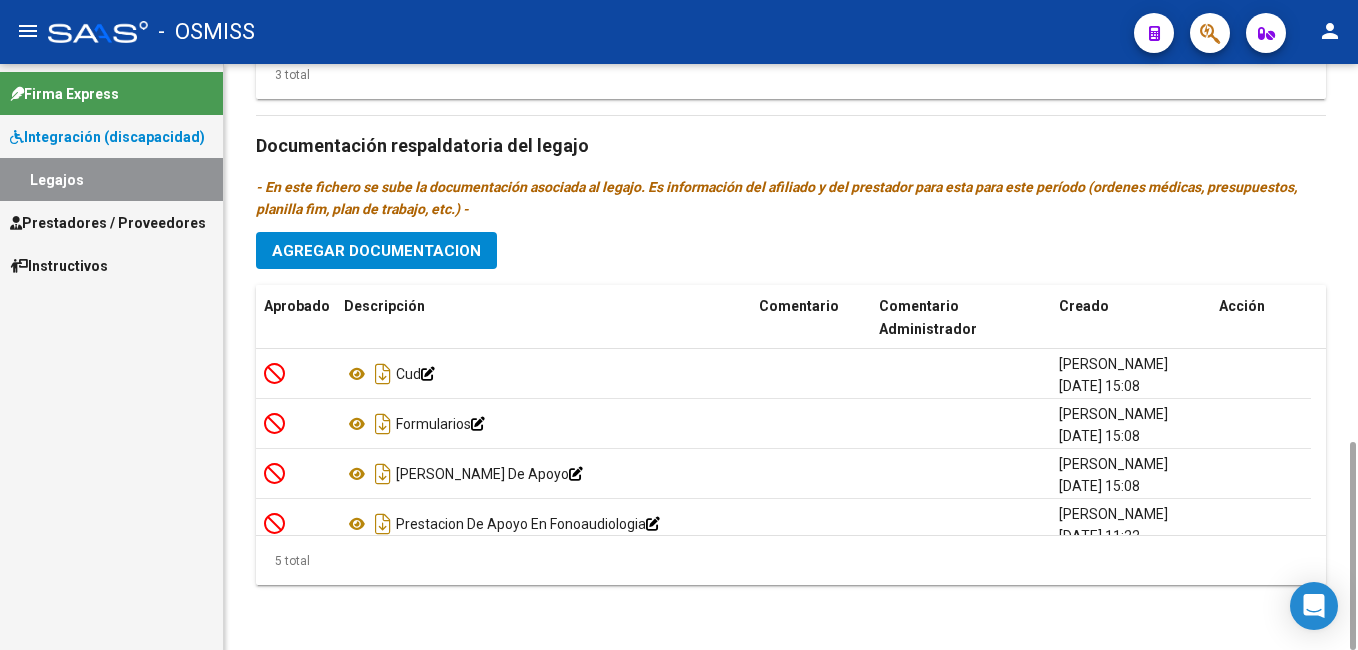 drag, startPoint x: 1349, startPoint y: 305, endPoint x: 1361, endPoint y: 510, distance: 205.35092 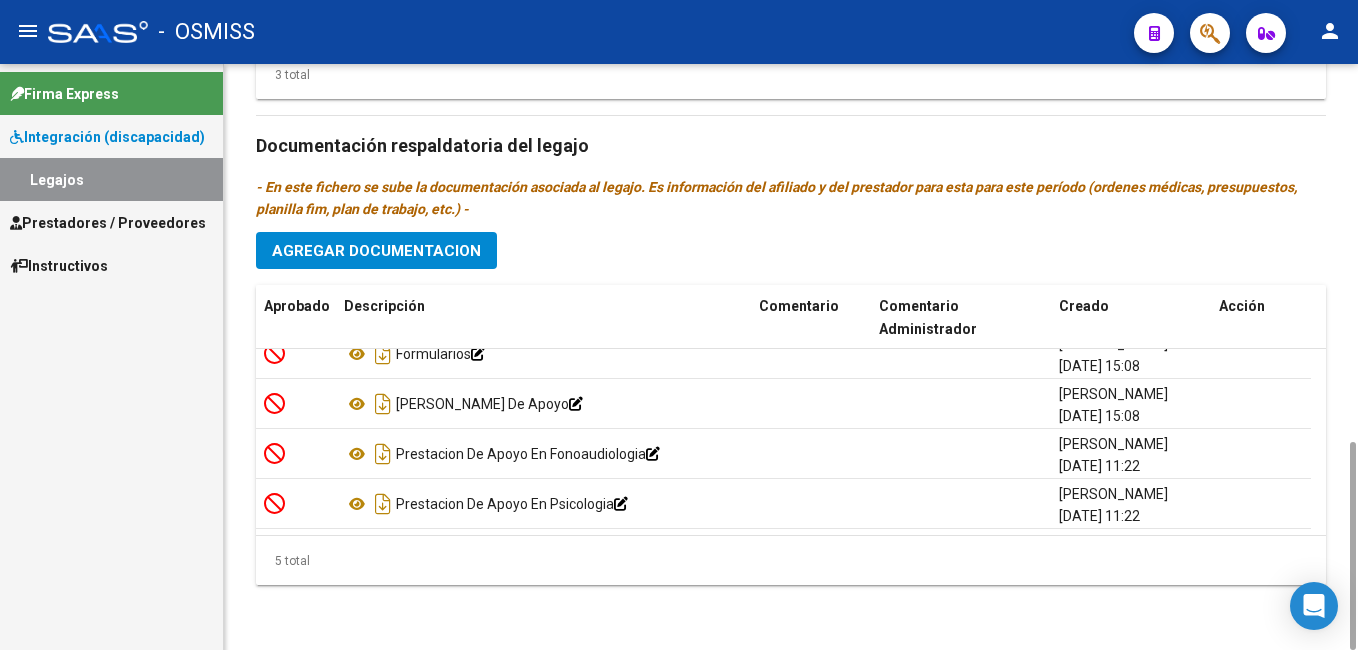 scroll, scrollTop: 0, scrollLeft: 0, axis: both 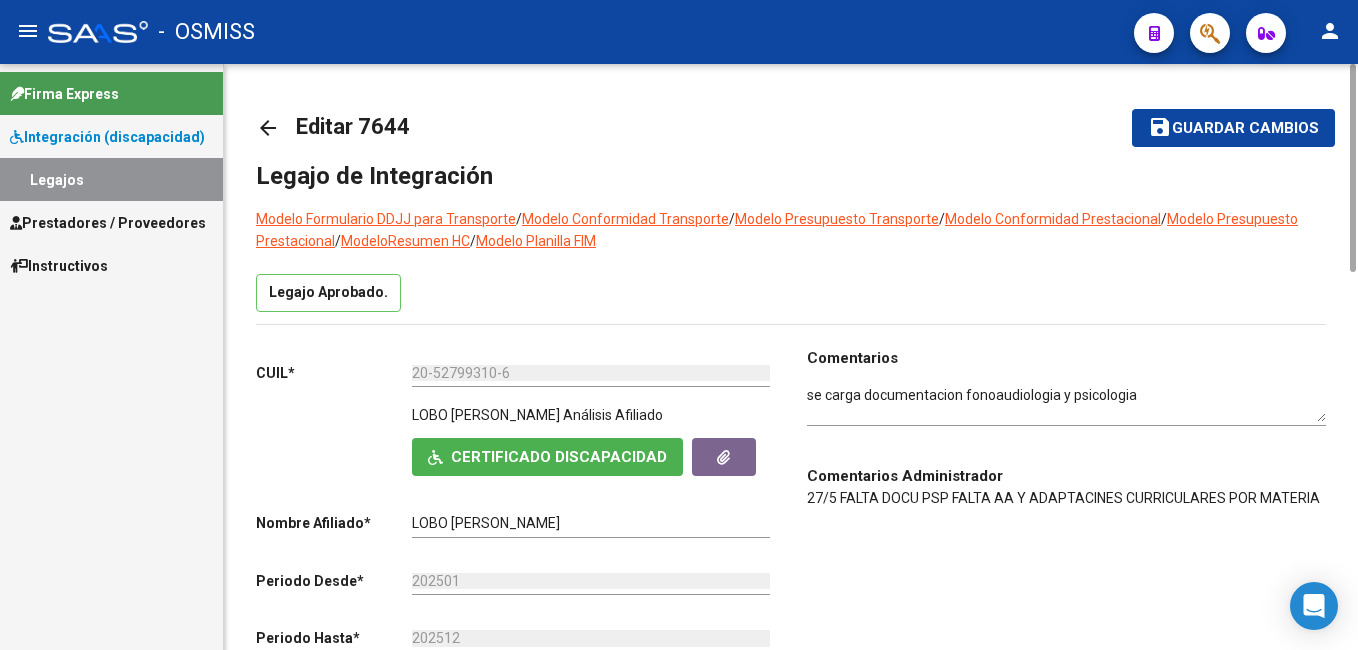 drag, startPoint x: 1350, startPoint y: 458, endPoint x: 1314, endPoint y: -26, distance: 485.337 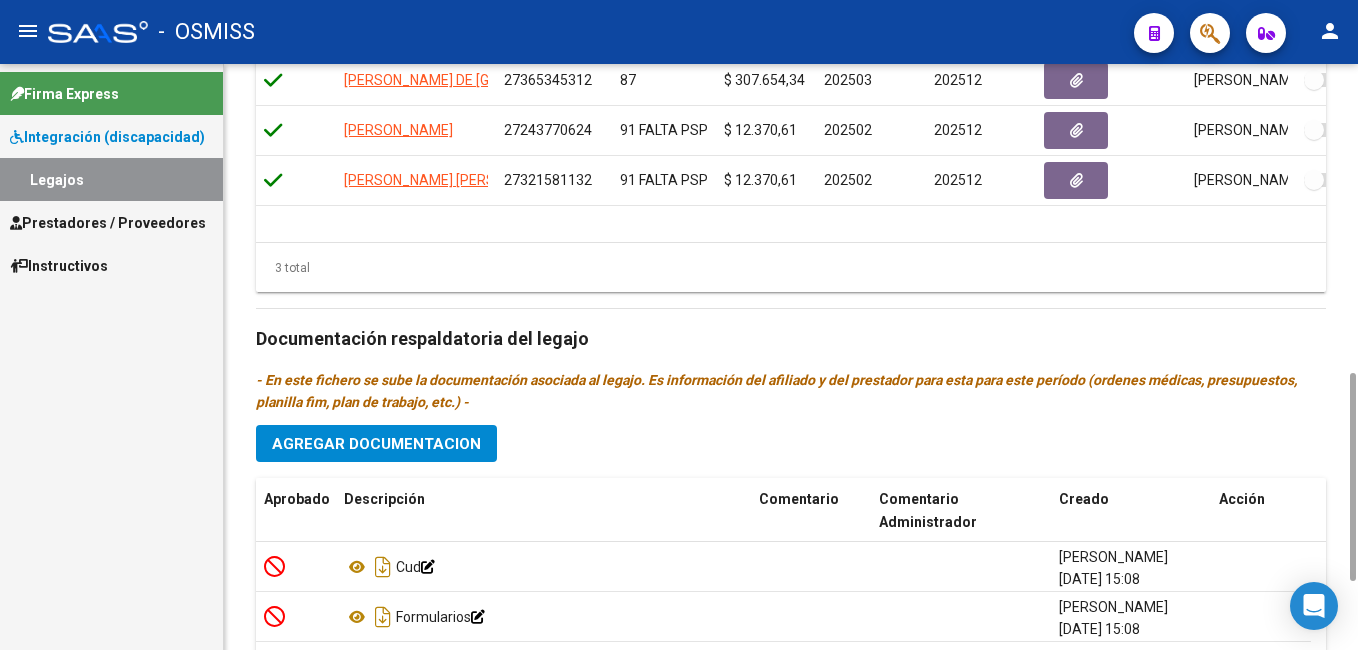 scroll, scrollTop: 875, scrollLeft: 0, axis: vertical 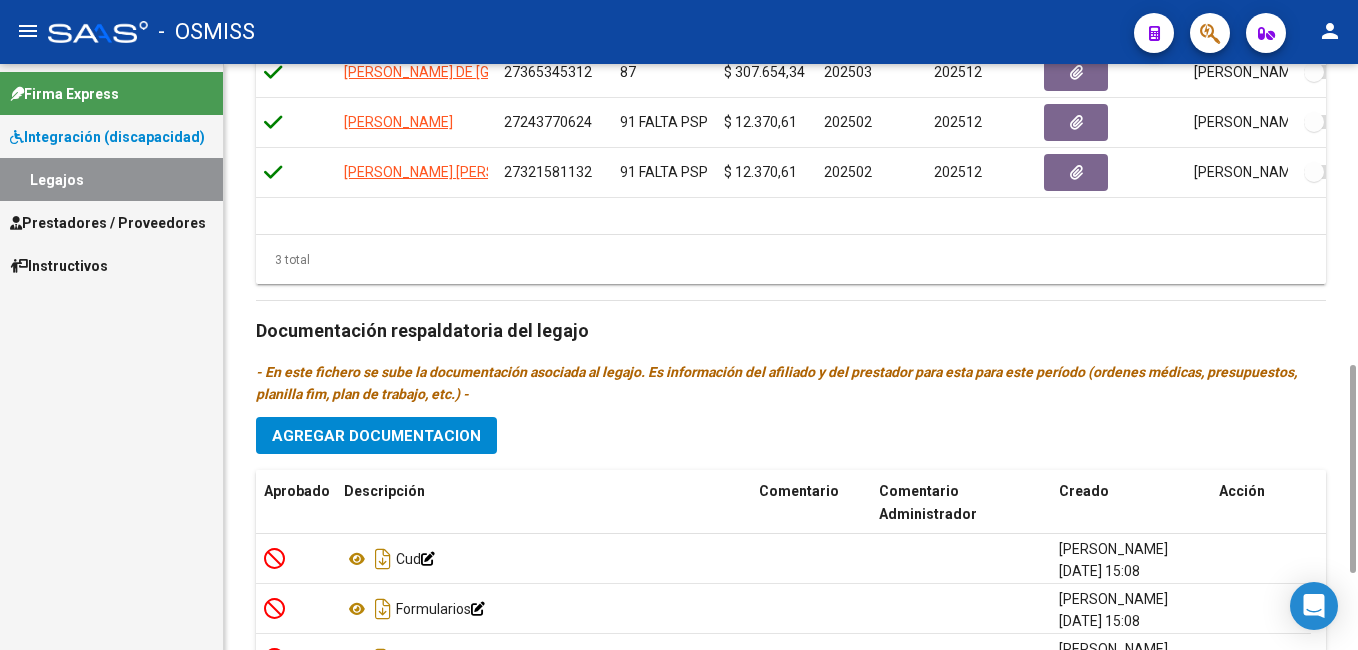 drag, startPoint x: 1350, startPoint y: 176, endPoint x: 1361, endPoint y: 488, distance: 312.19385 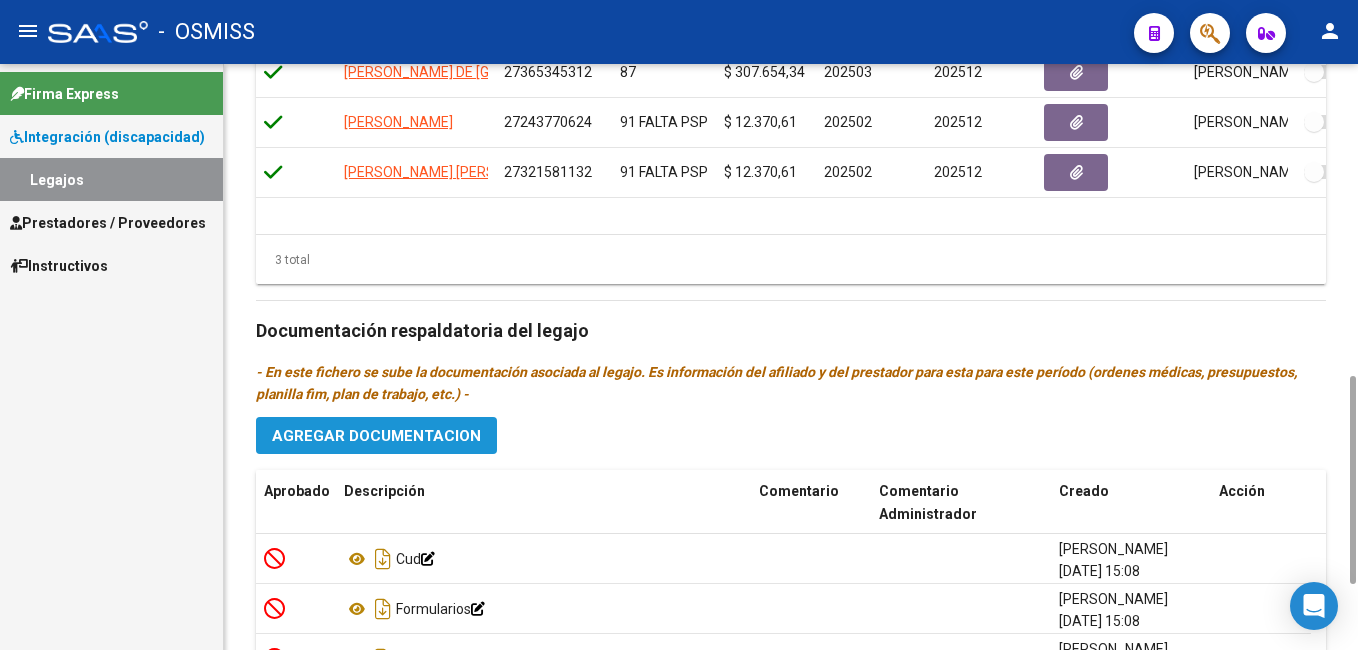 click on "Agregar Documentacion" 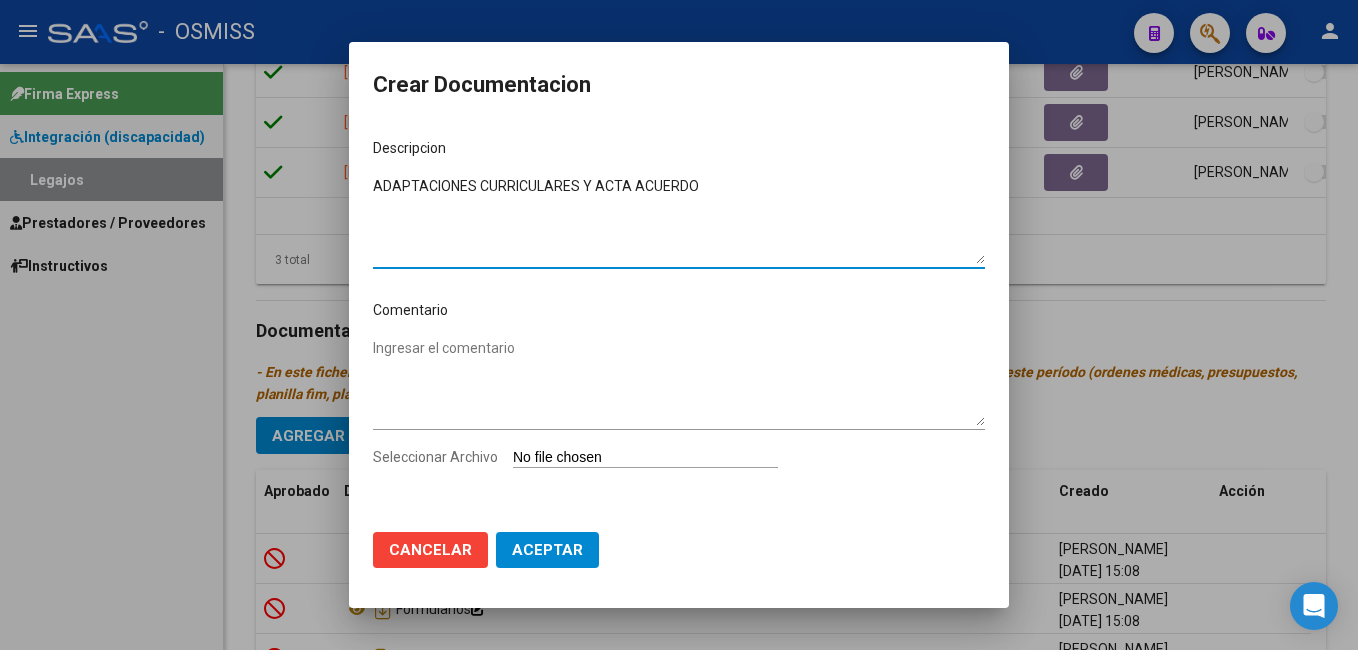 type on "ADAPTACIONES CURRICULARES Y ACTA ACUERDO" 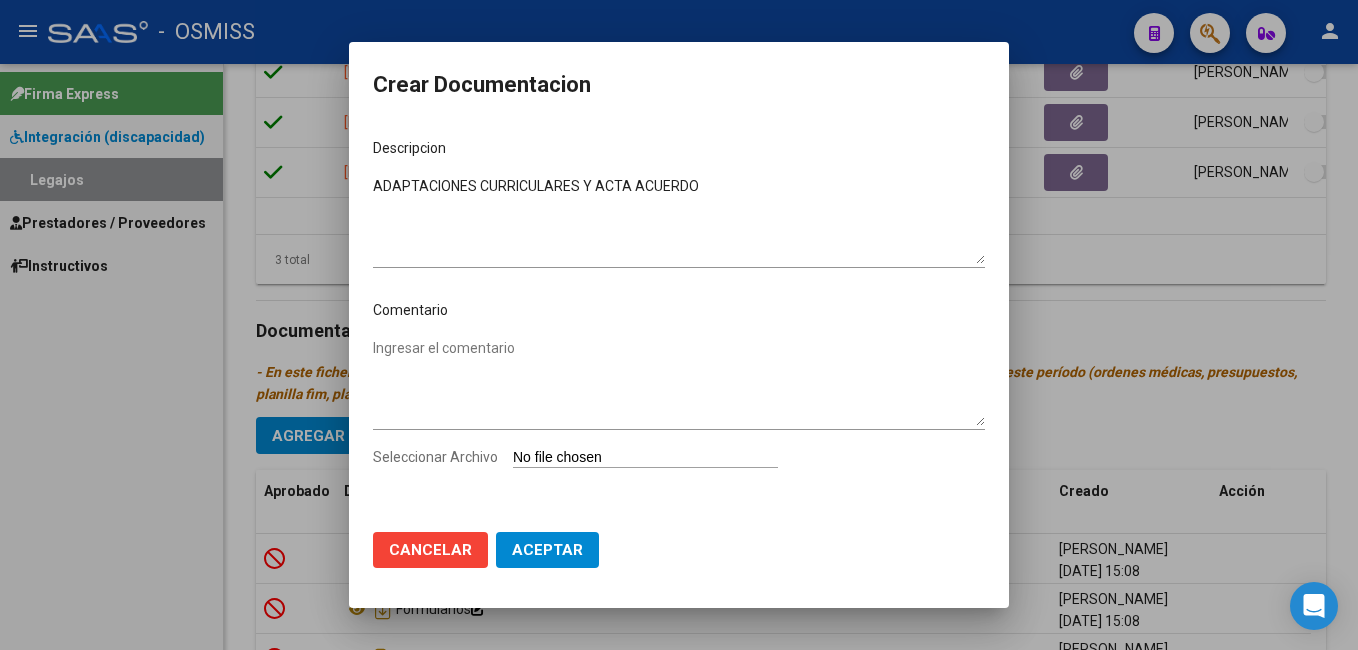 click on "Seleccionar Archivo" at bounding box center (645, 458) 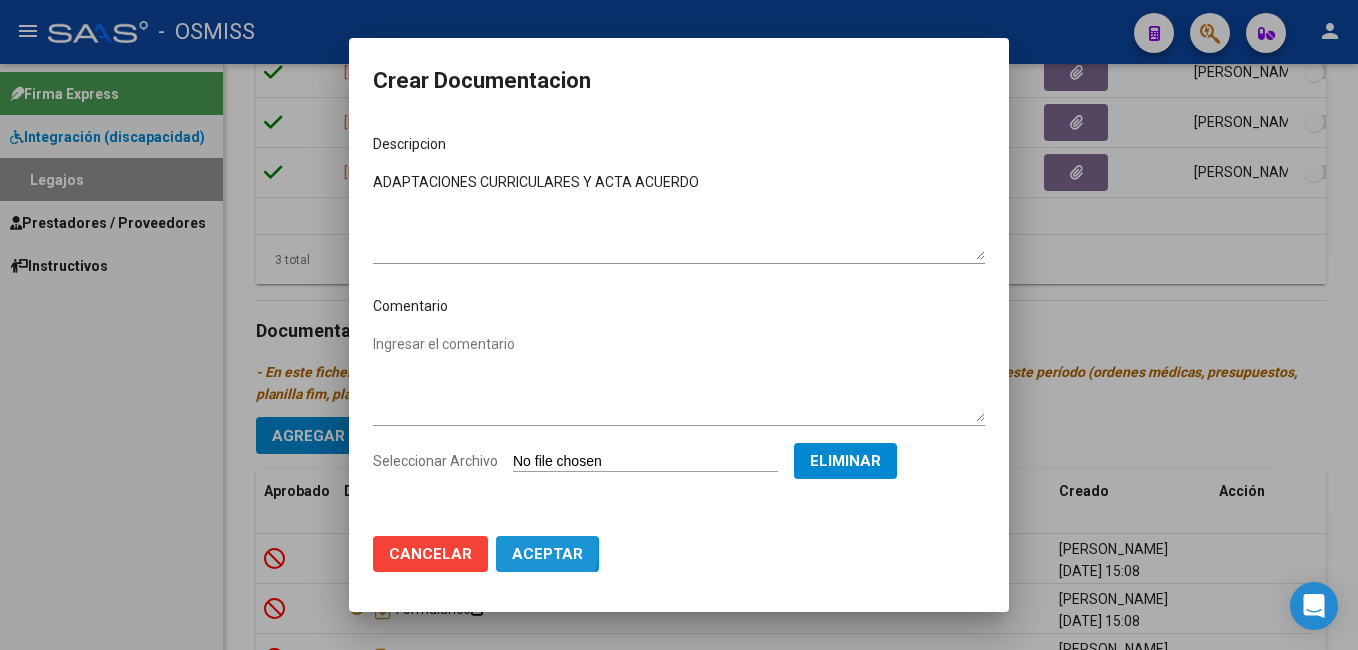 click on "Aceptar" 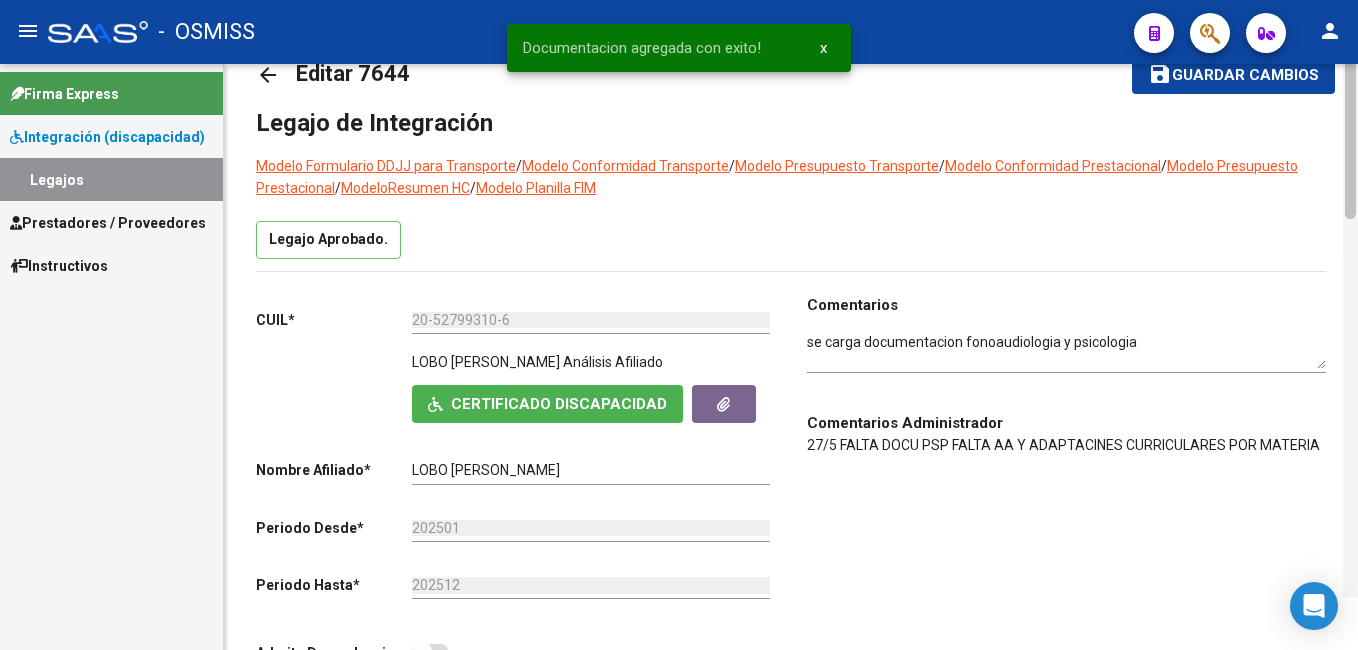 scroll, scrollTop: 0, scrollLeft: 0, axis: both 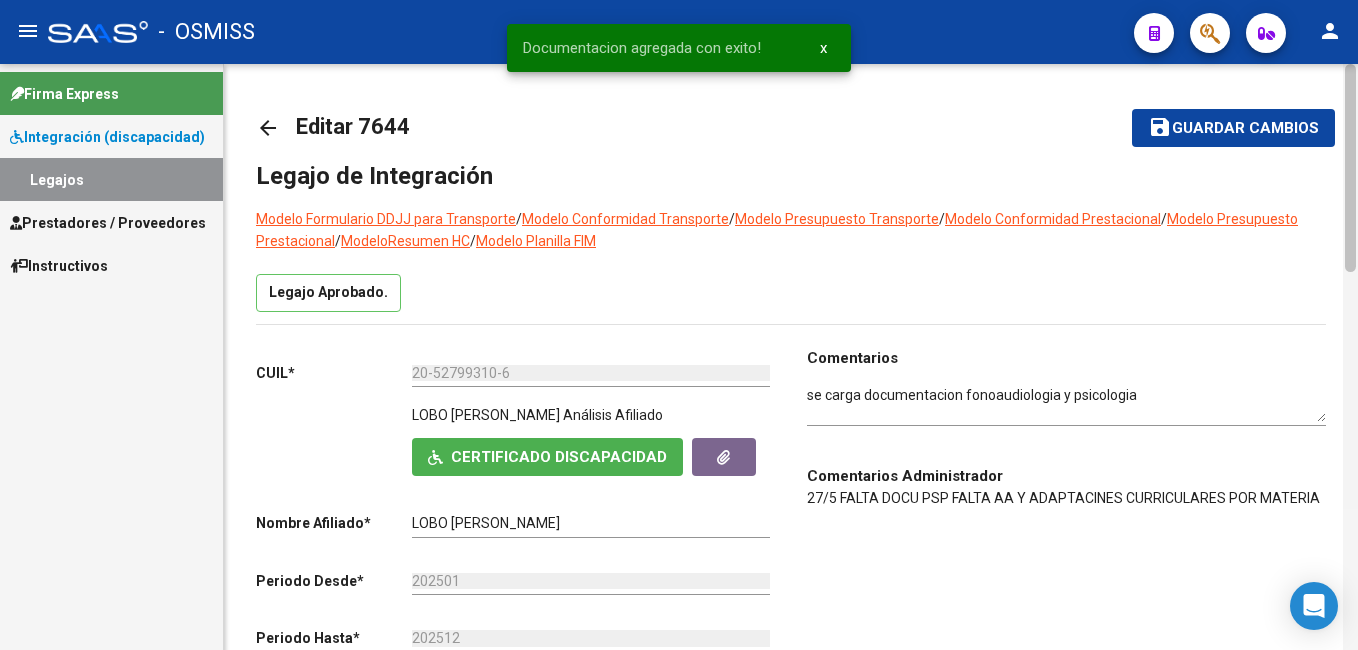 drag, startPoint x: 1352, startPoint y: 424, endPoint x: 1351, endPoint y: 91, distance: 333.0015 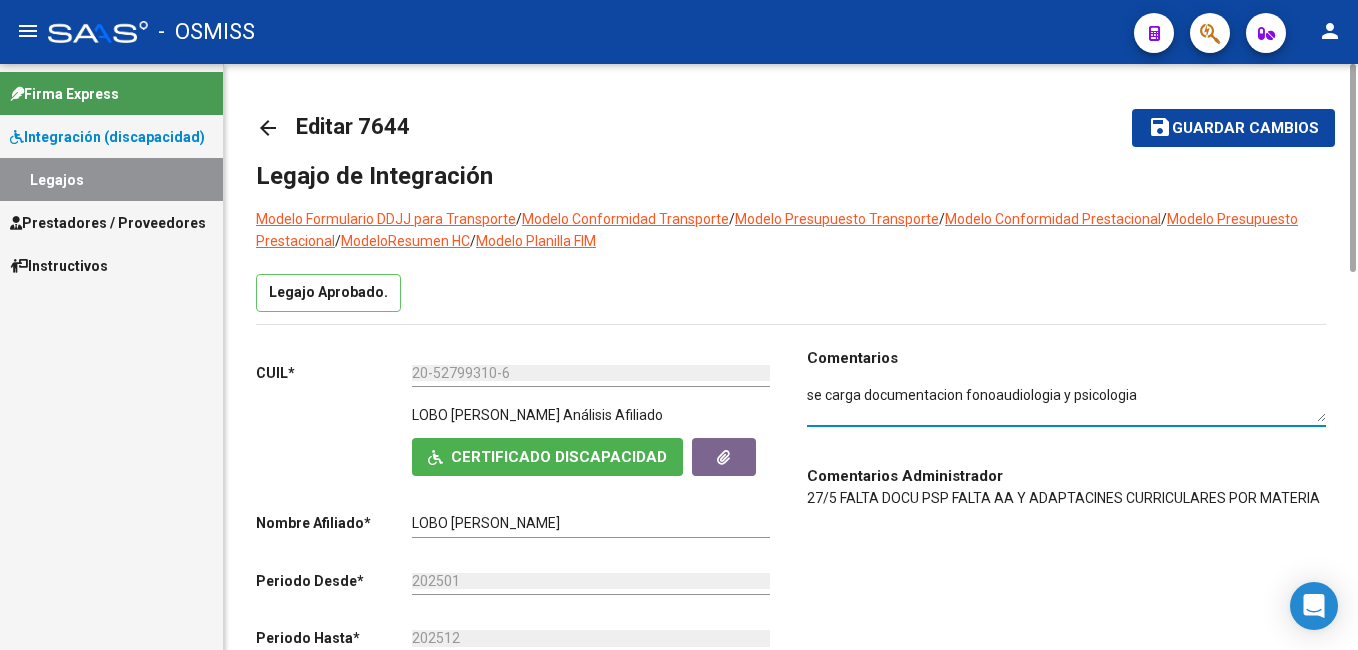 click at bounding box center (1066, 404) 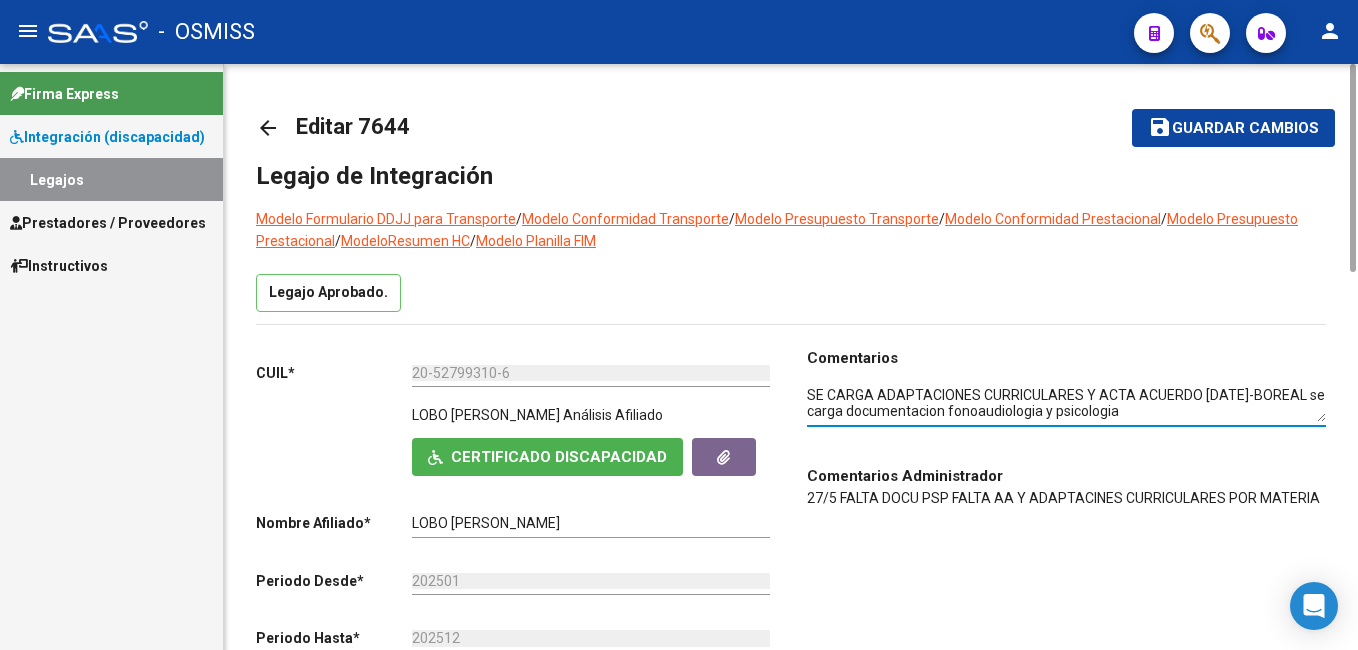 type on "SE CARGA ADAPTACIONES CURRICULARES Y ACTA ACUERDO [DATE]-BOREAL se carga documentacion fonoaudiologia y psicologia" 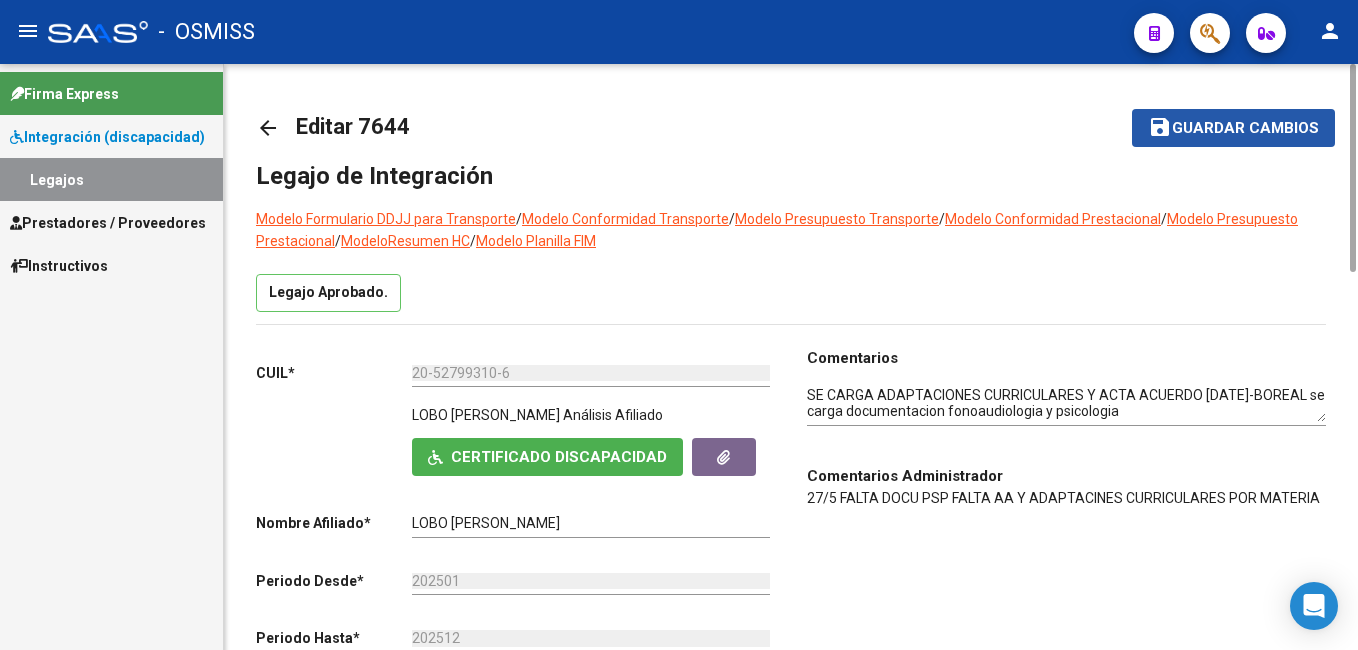 click on "save Guardar cambios" 